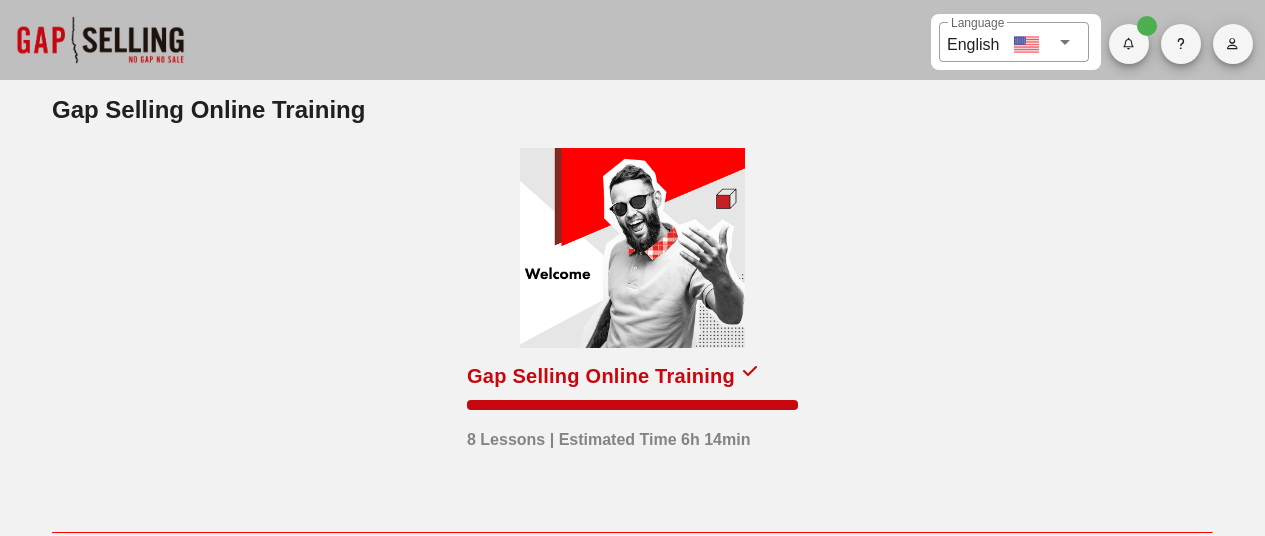 scroll, scrollTop: 0, scrollLeft: 0, axis: both 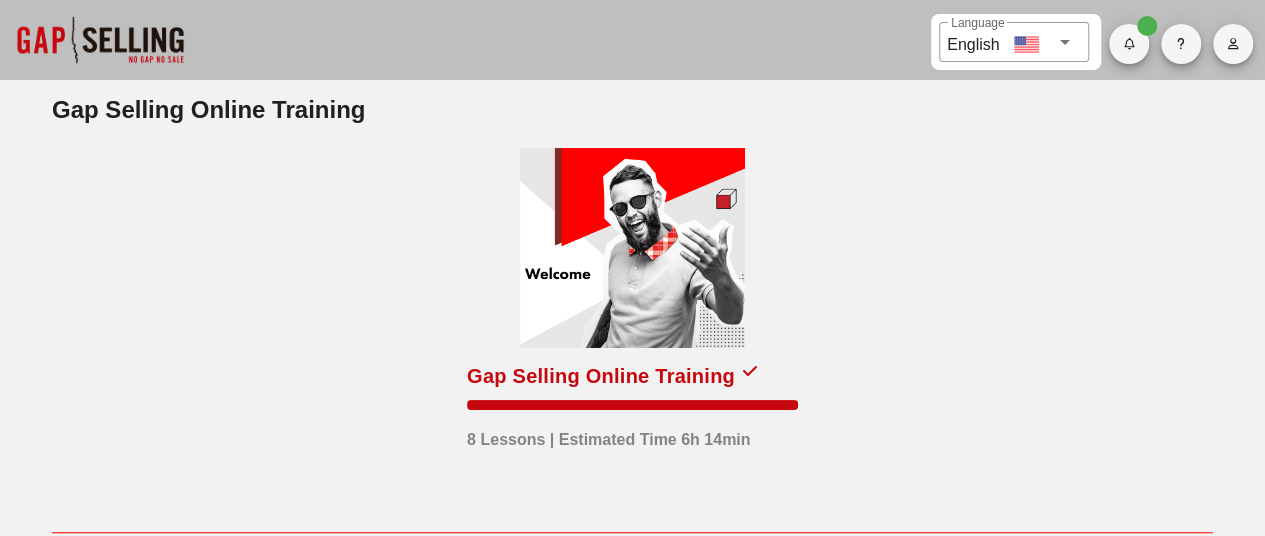 click at bounding box center (1233, 44) 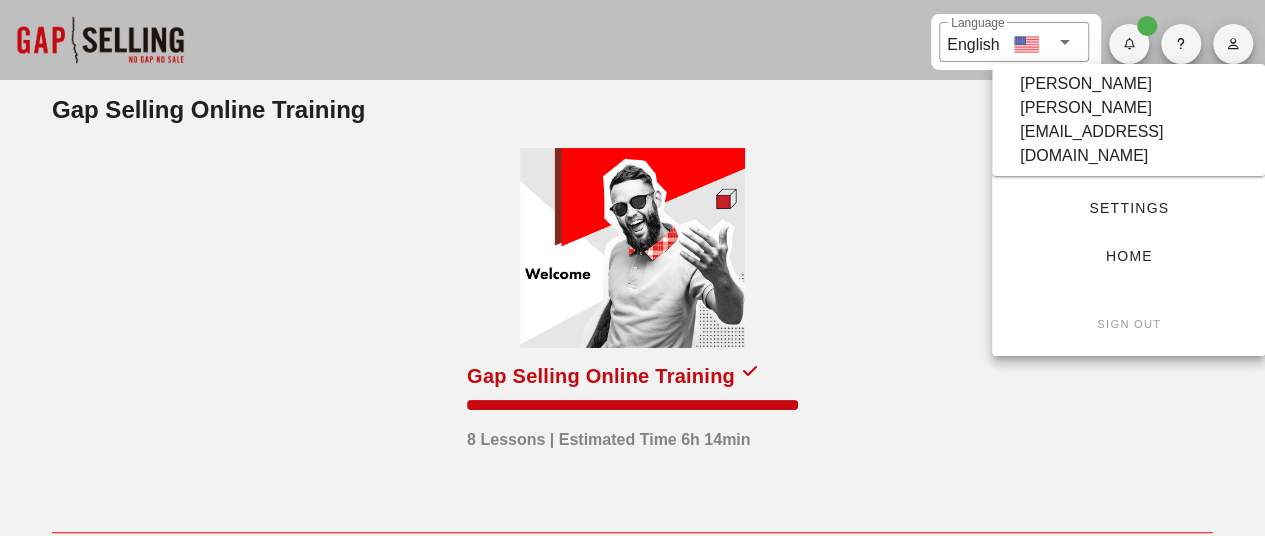 click on "Settings" at bounding box center (1128, 208) 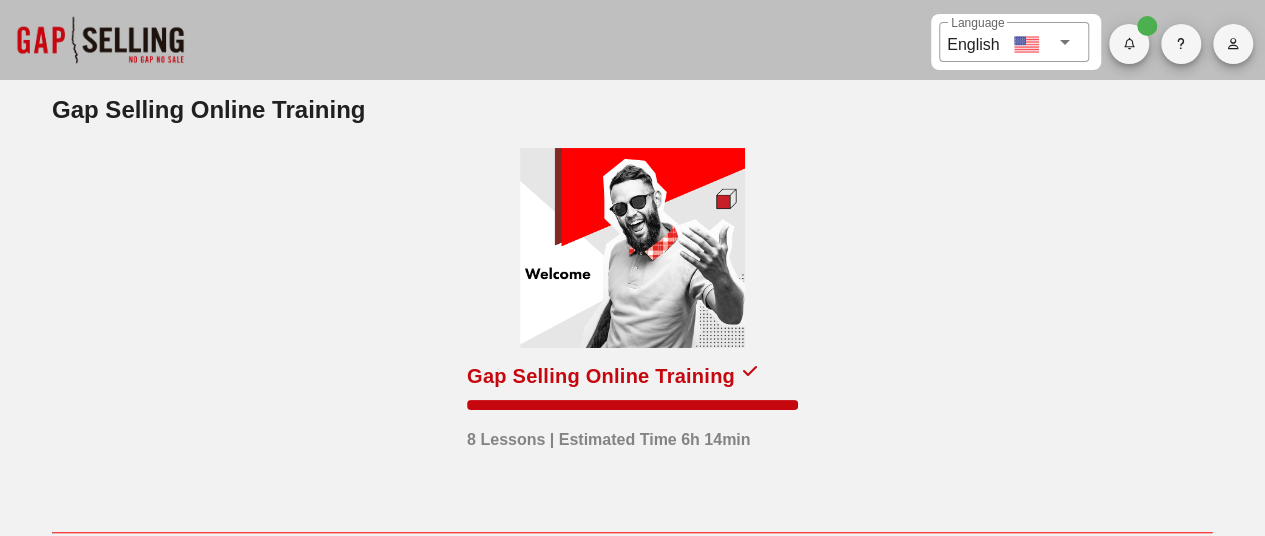 click at bounding box center [1181, 44] 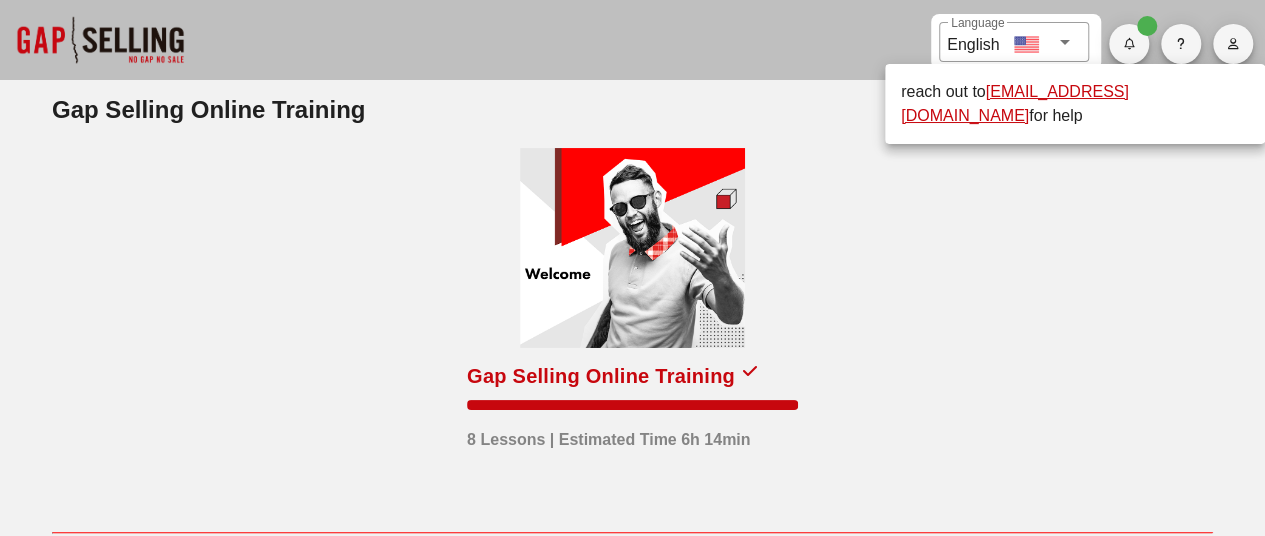 click at bounding box center (1233, 44) 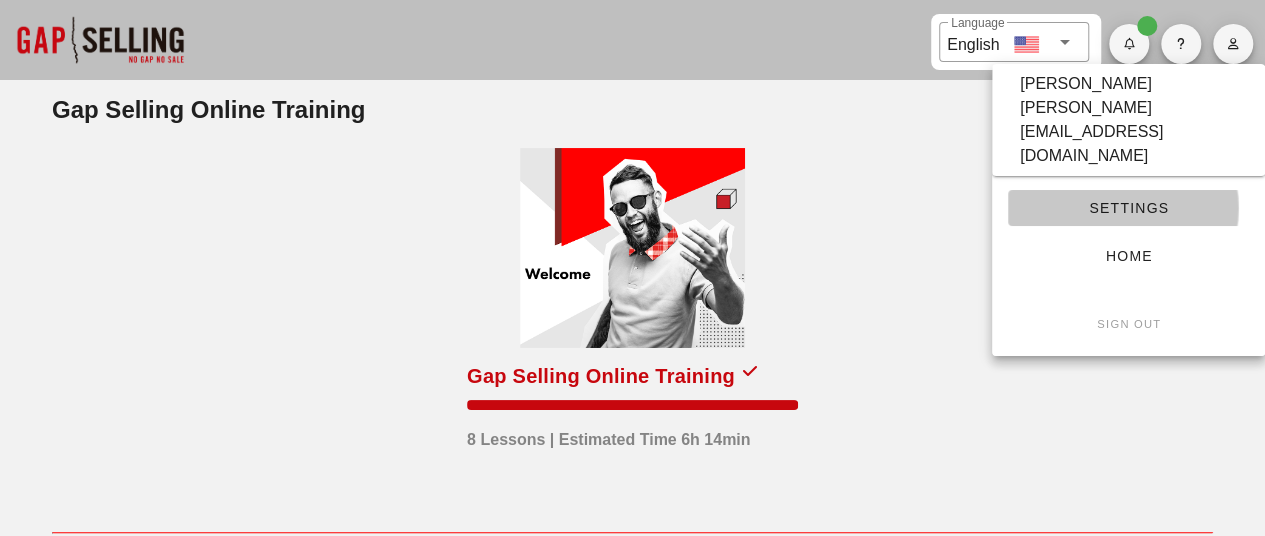 click on "Settings" at bounding box center (1128, 208) 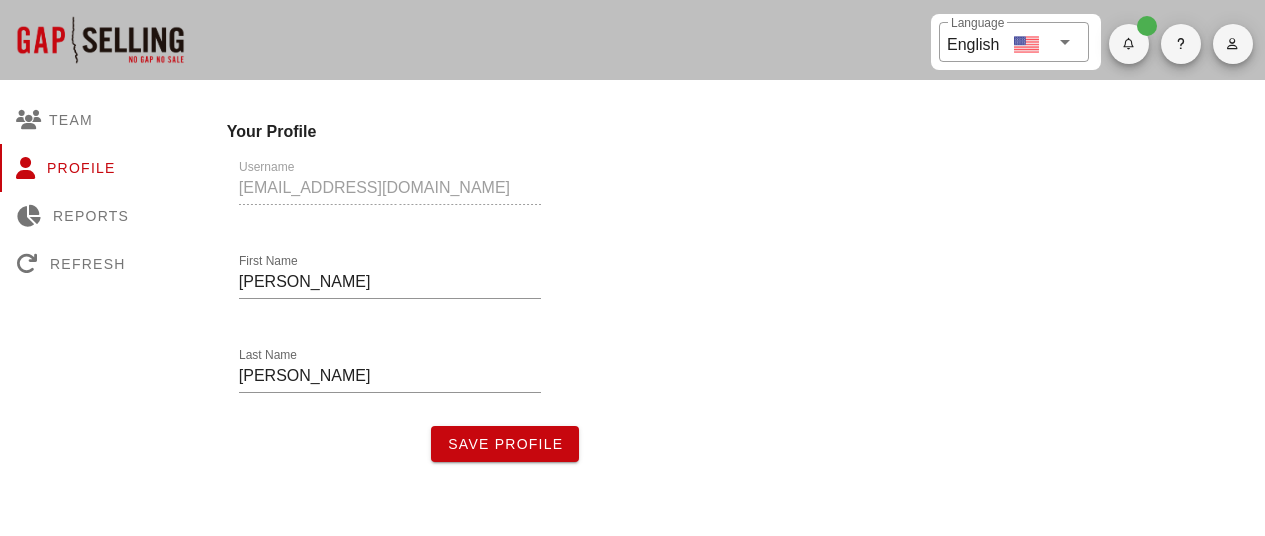 scroll, scrollTop: 0, scrollLeft: 0, axis: both 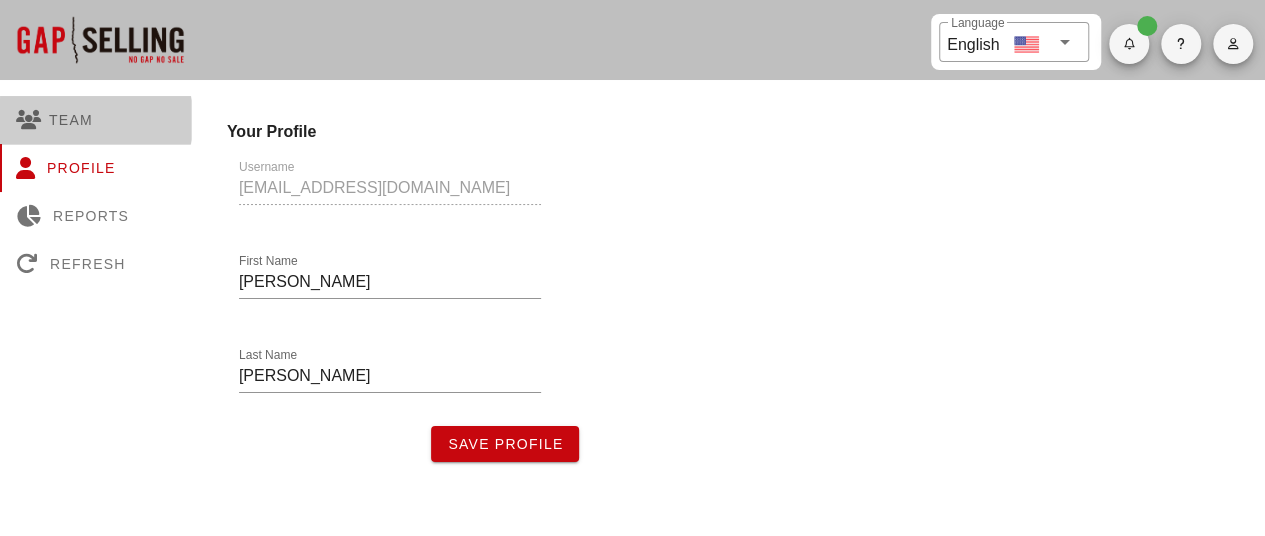 click on "Team" at bounding box center [95, 120] 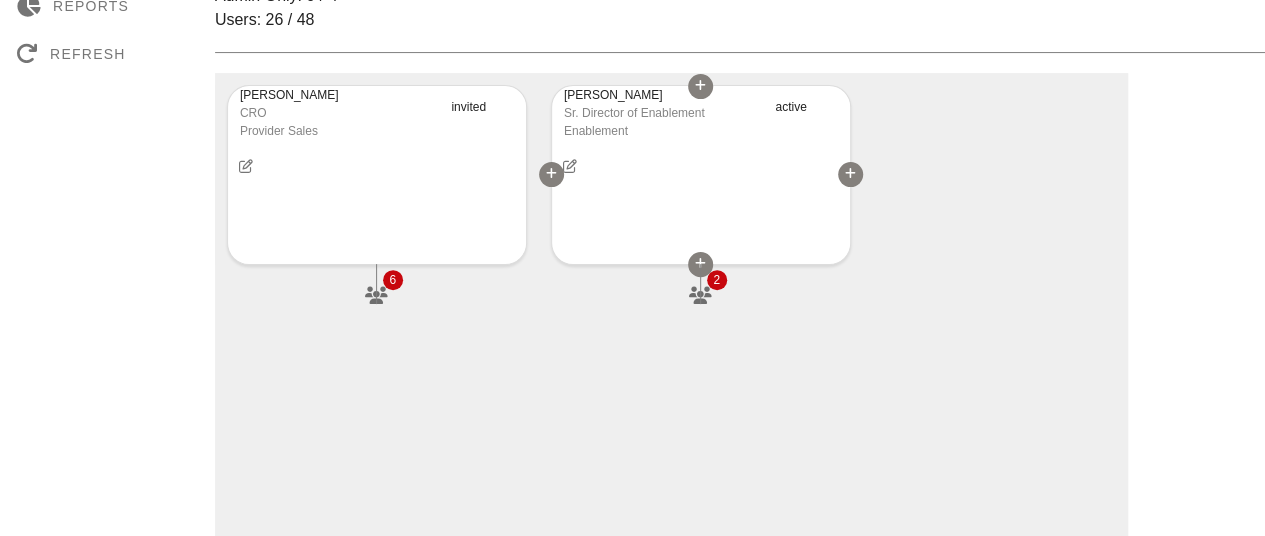 scroll, scrollTop: 212, scrollLeft: 0, axis: vertical 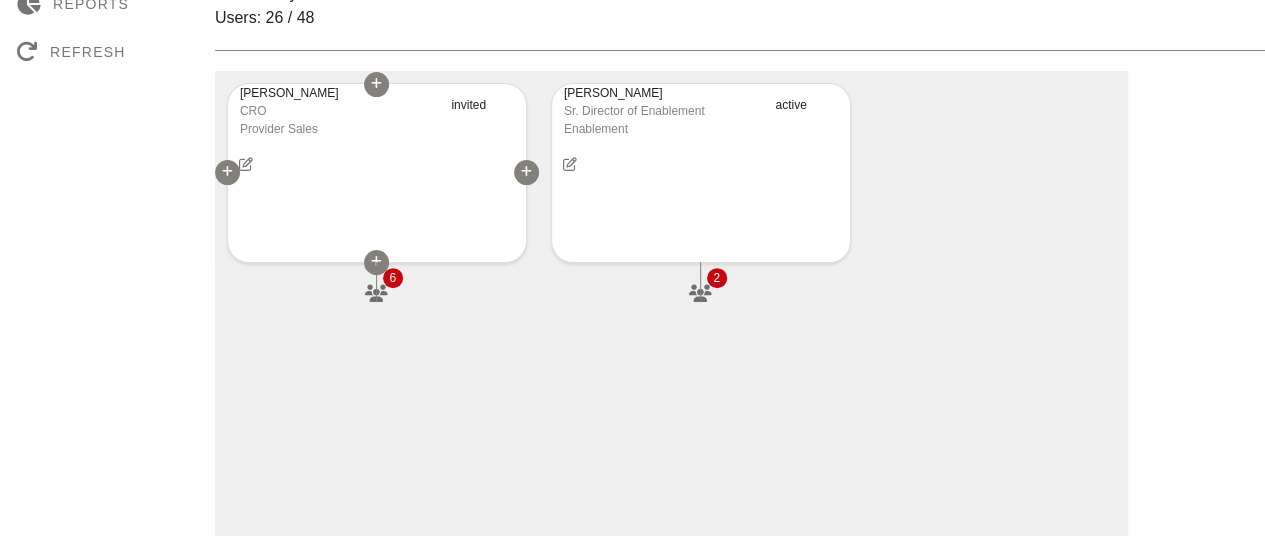 click at bounding box center [377, 294] 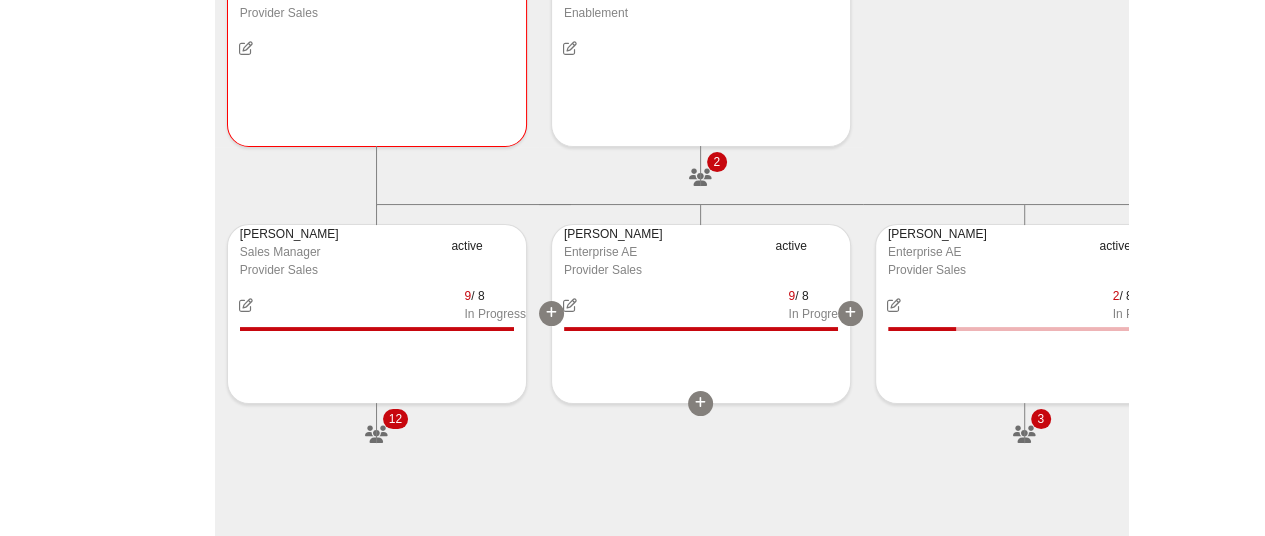 scroll, scrollTop: 330, scrollLeft: 0, axis: vertical 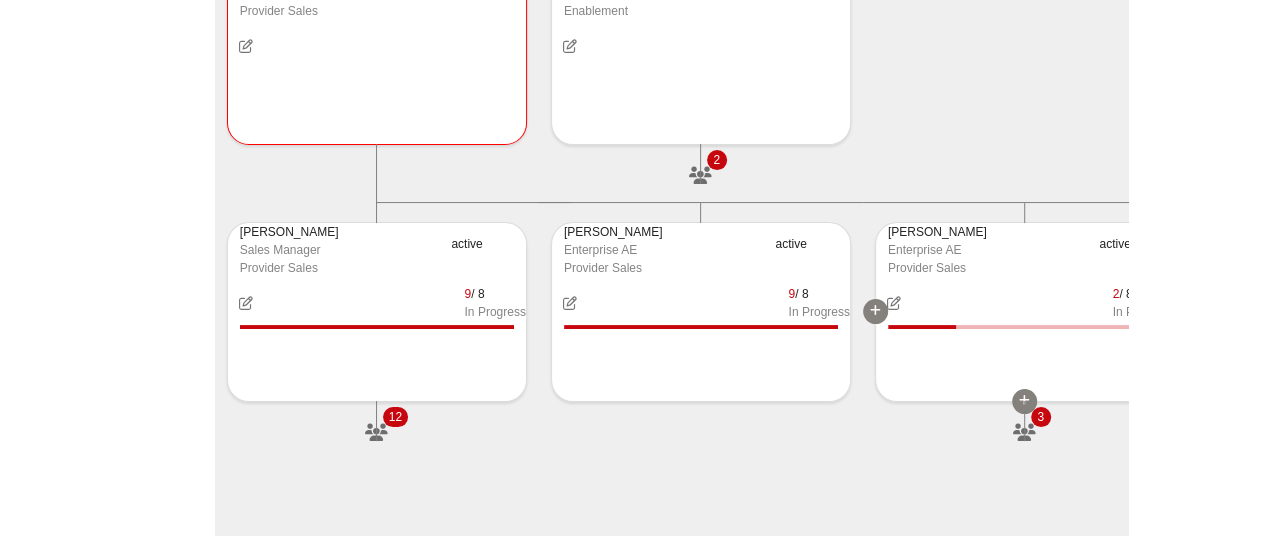 click on "3" at bounding box center (1041, 417) 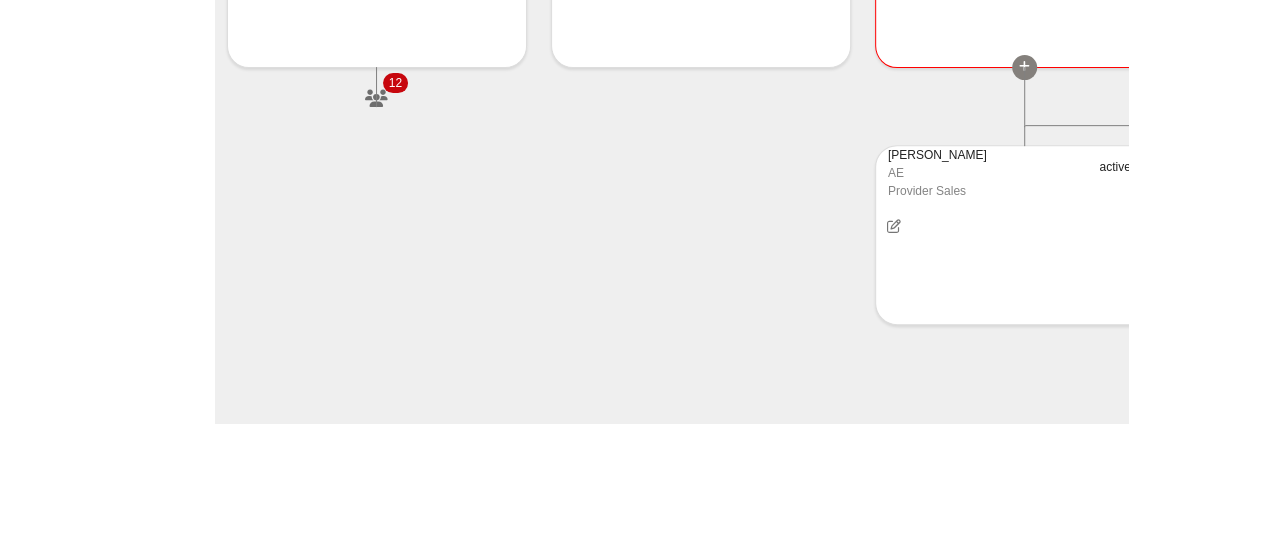scroll, scrollTop: 723, scrollLeft: 0, axis: vertical 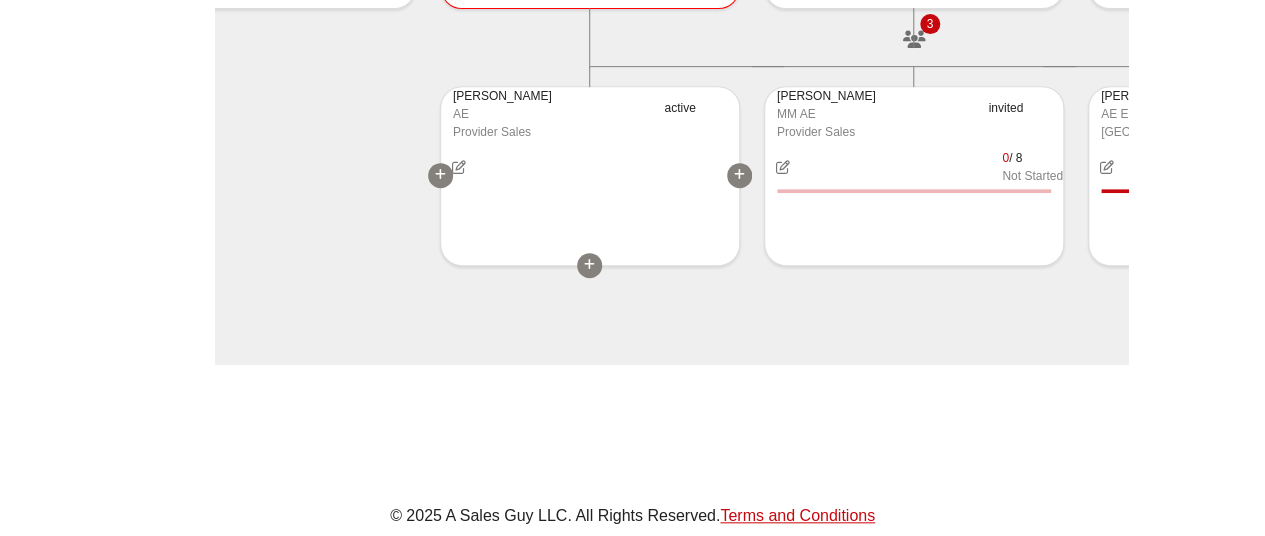 click on "Matt Wright AE Provider Sales" at bounding box center (553, 120) 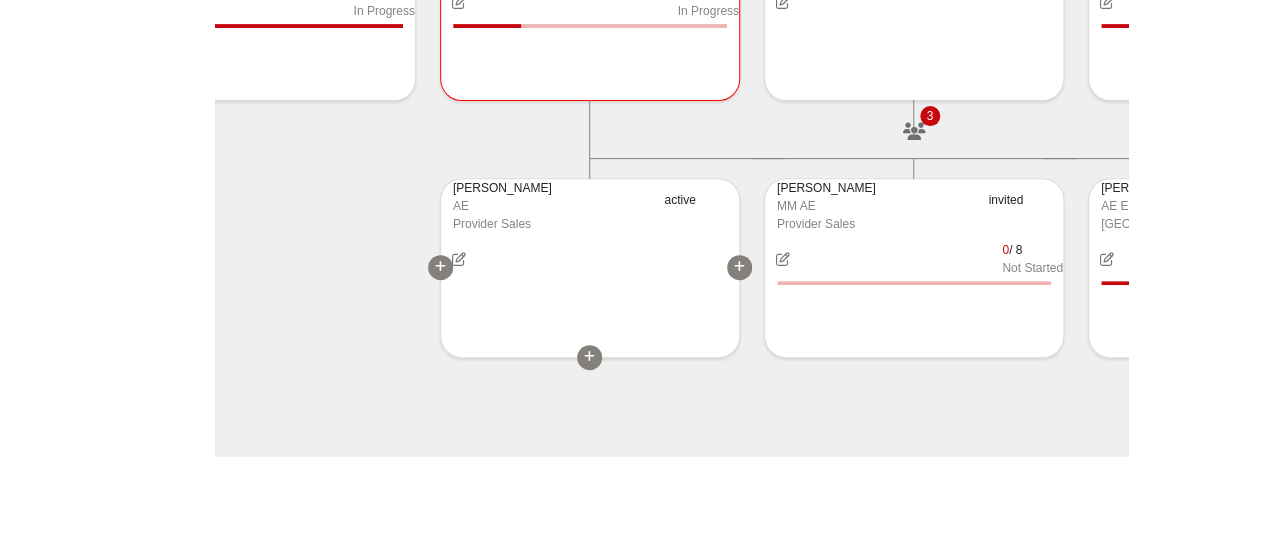 scroll, scrollTop: 627, scrollLeft: 0, axis: vertical 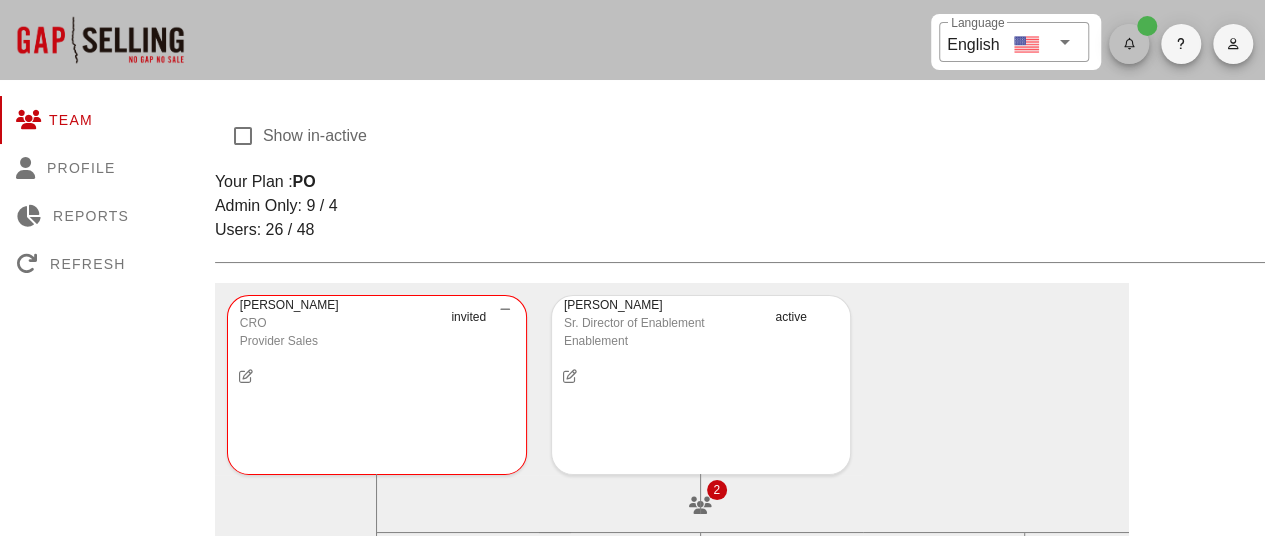 click at bounding box center [1129, 44] 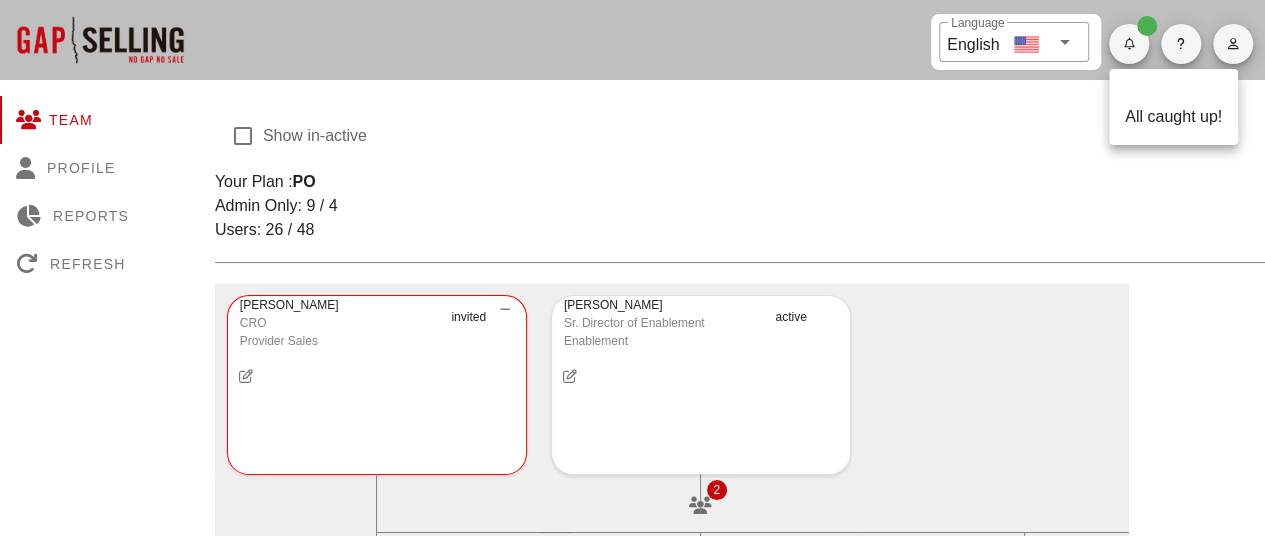 click on "​ Language English" at bounding box center (1092, 40) 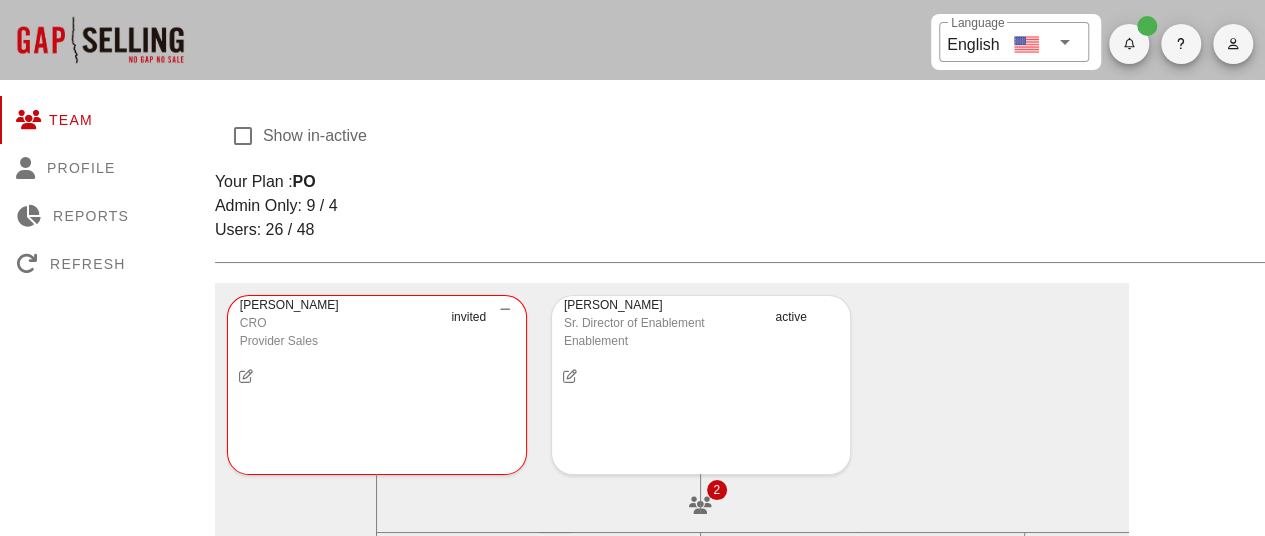 click at bounding box center (1181, 44) 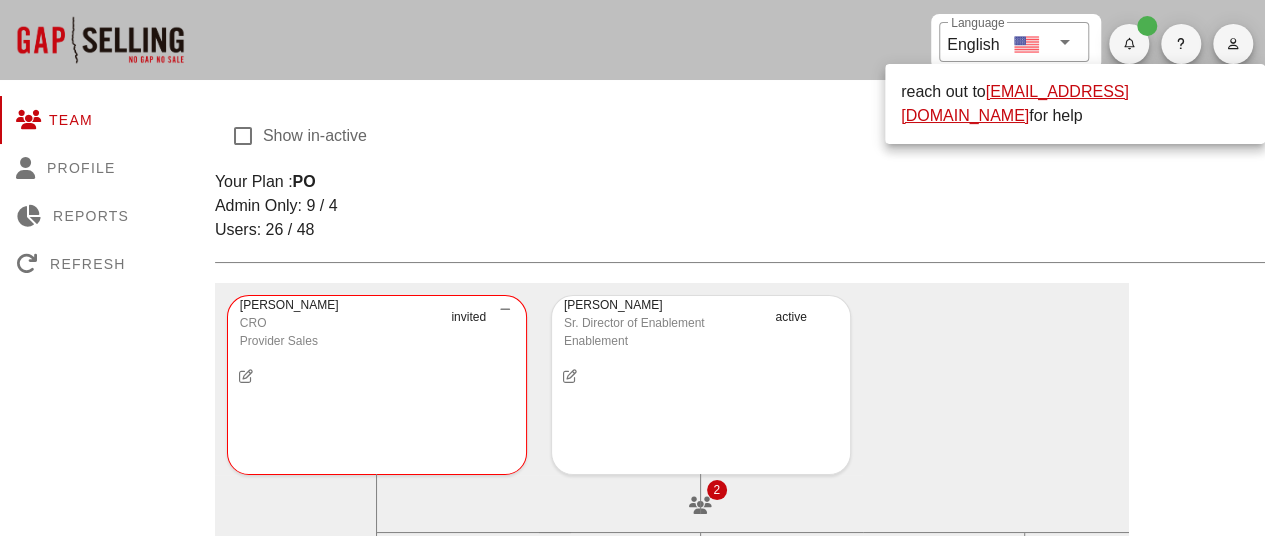 click at bounding box center (1232, 44) 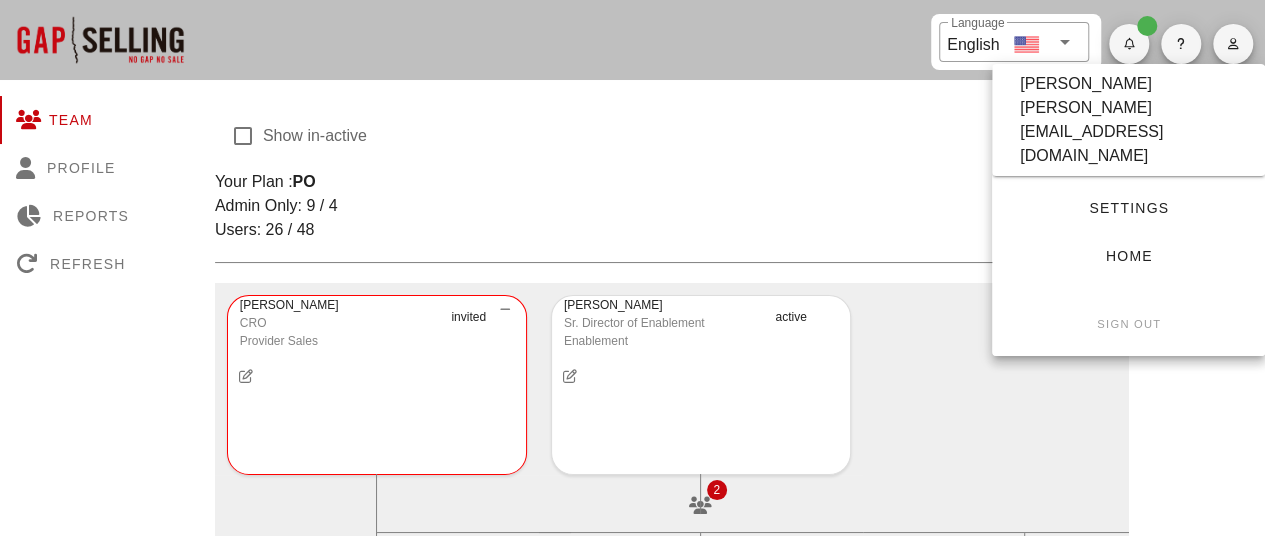 click on "Settings" at bounding box center [1128, 208] 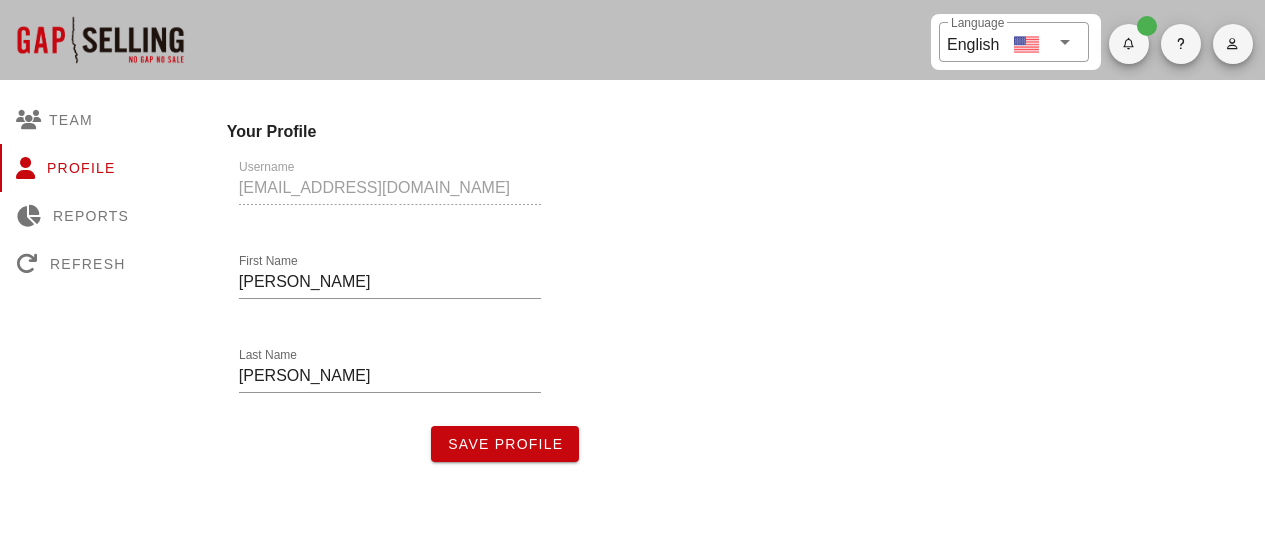scroll, scrollTop: 0, scrollLeft: 0, axis: both 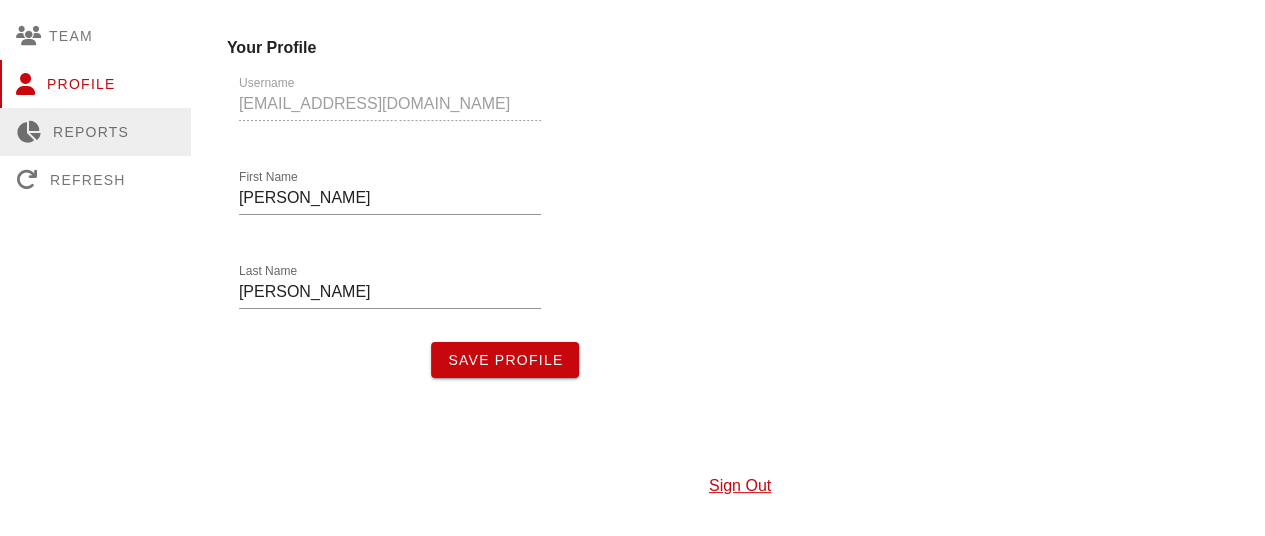 click on "Reports" at bounding box center (95, 132) 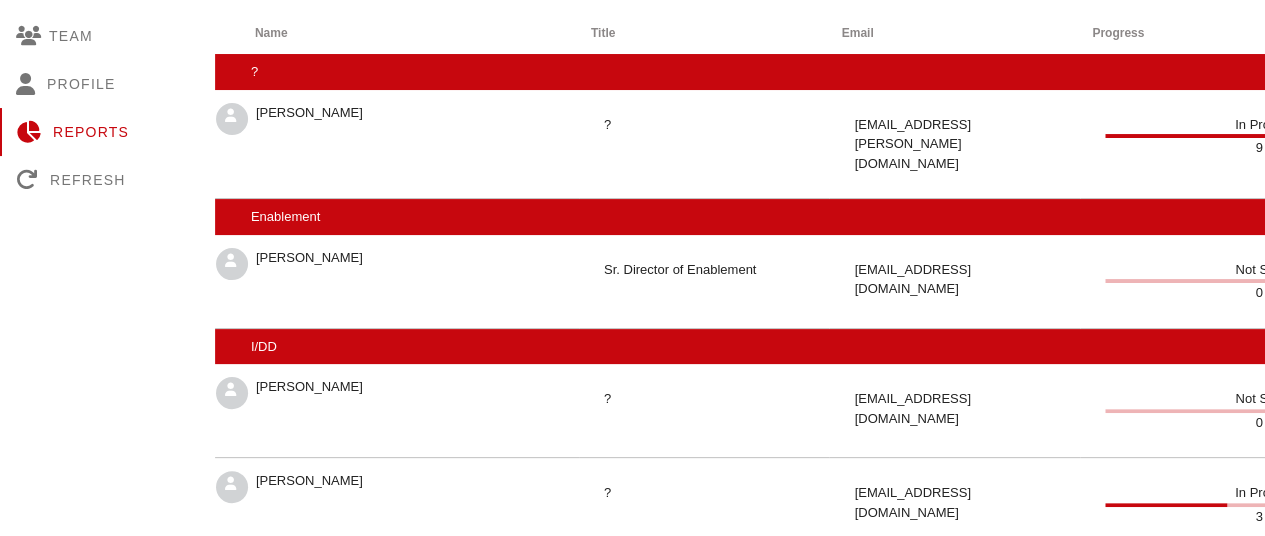 scroll, scrollTop: 12, scrollLeft: 0, axis: vertical 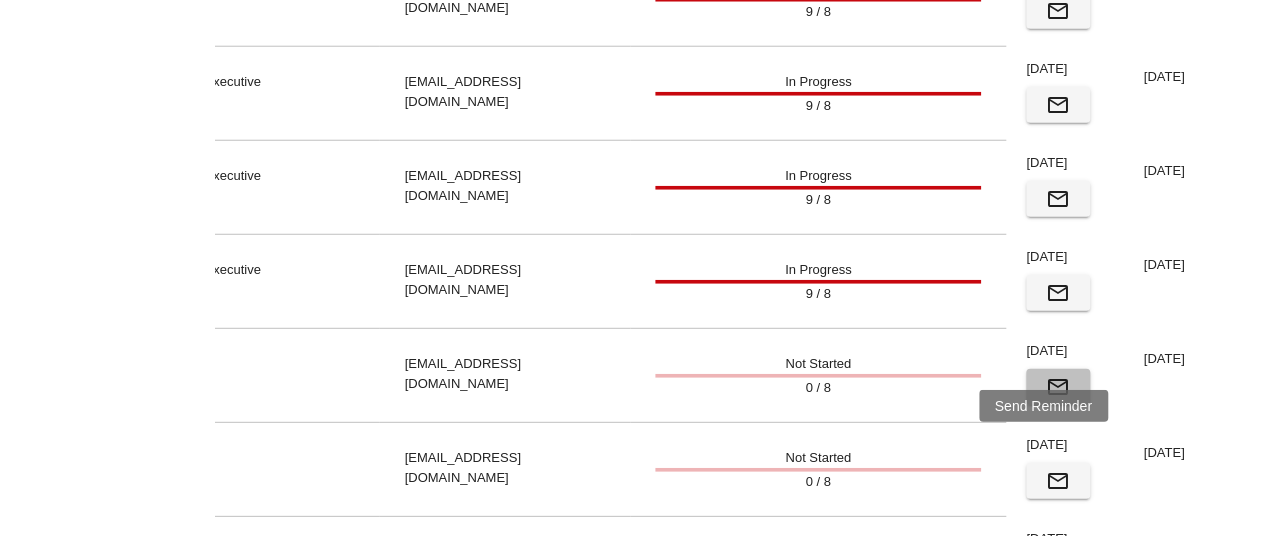 click at bounding box center (1058, 387) 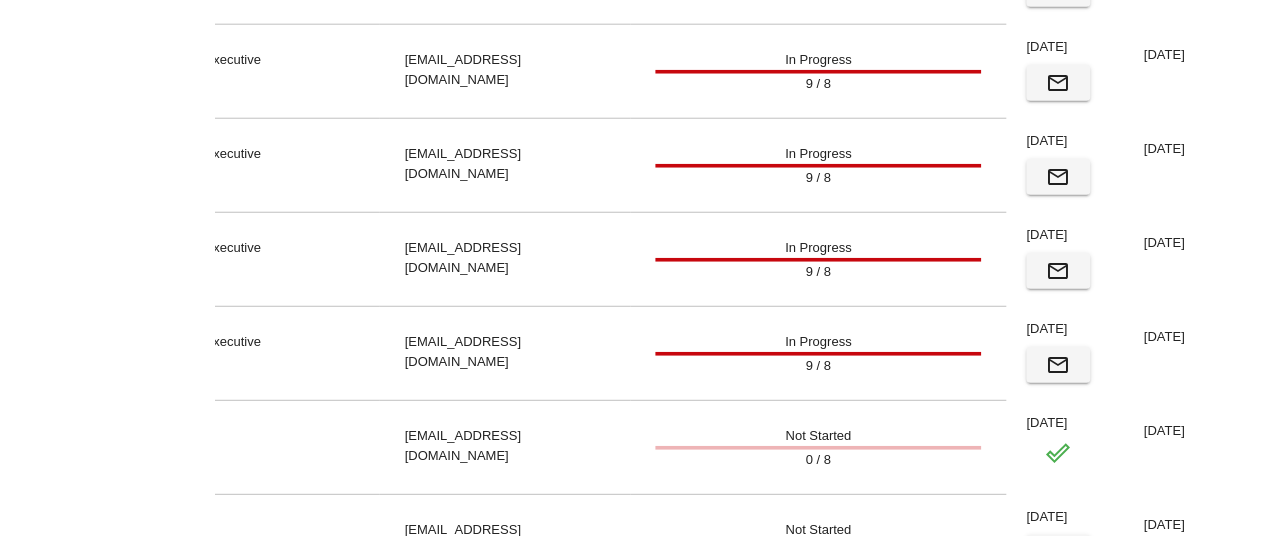 scroll, scrollTop: 2680, scrollLeft: 0, axis: vertical 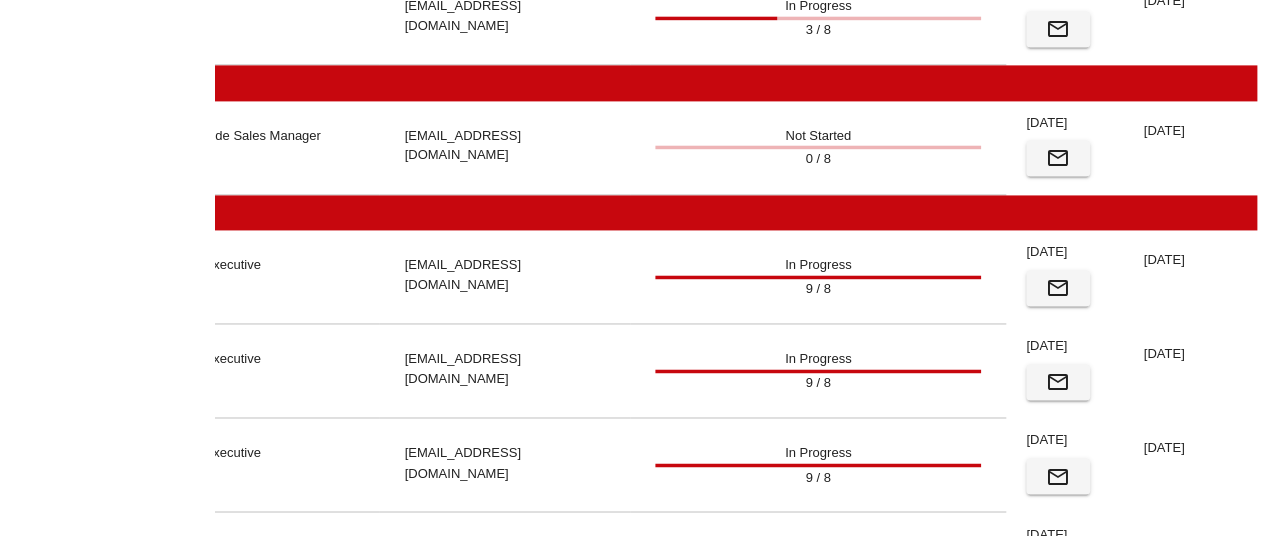 click at bounding box center [1058, 288] 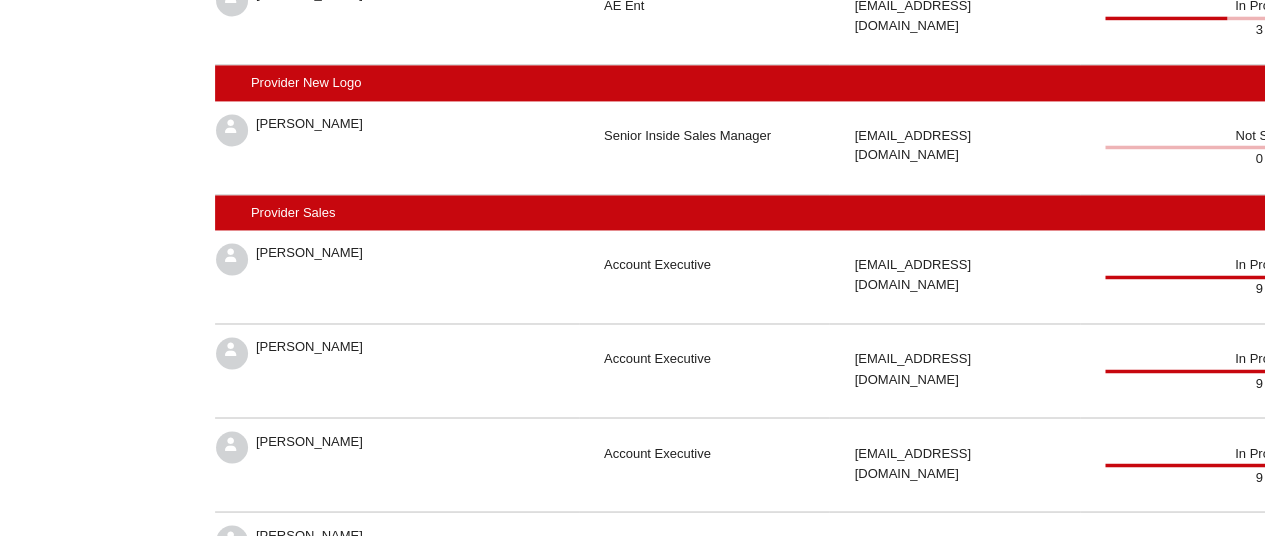 scroll, scrollTop: 0, scrollLeft: 0, axis: both 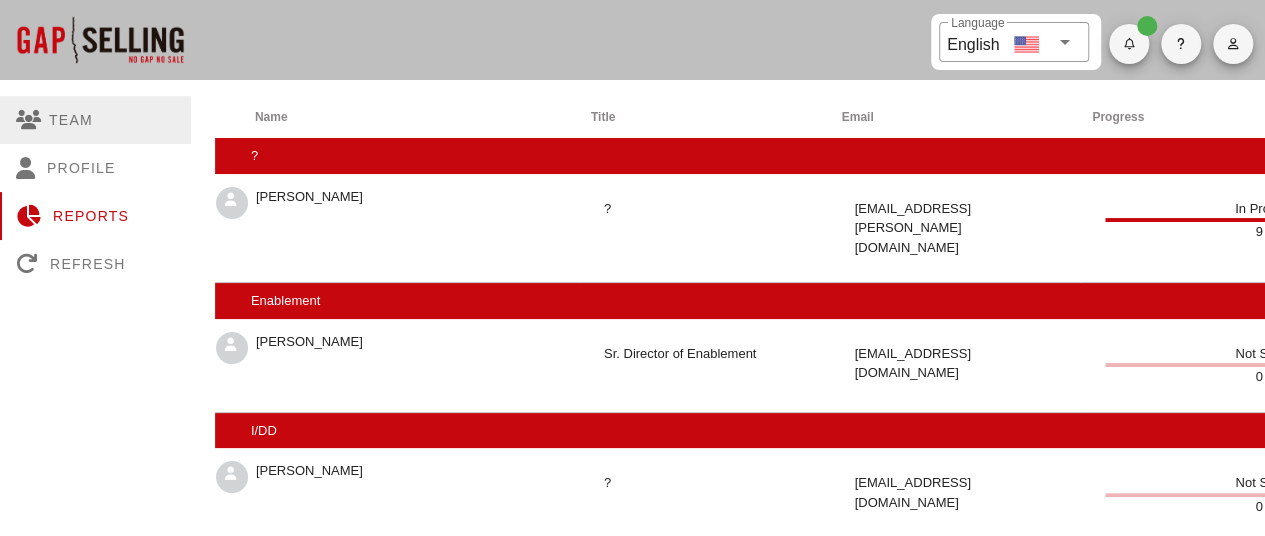 click on "Team" at bounding box center (95, 120) 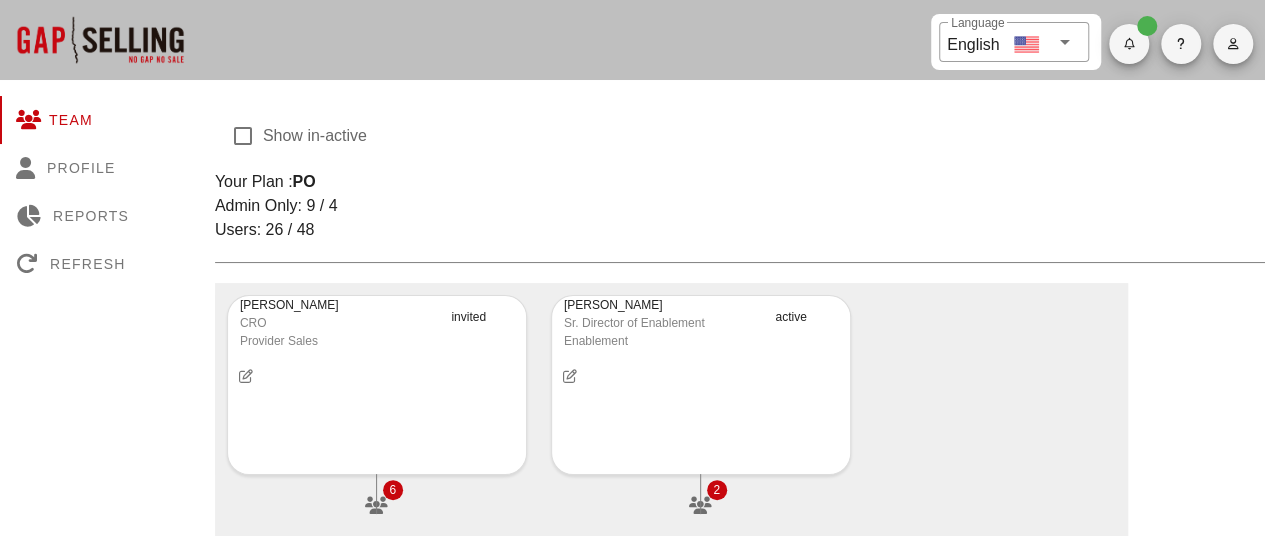 click at bounding box center (100, 40) 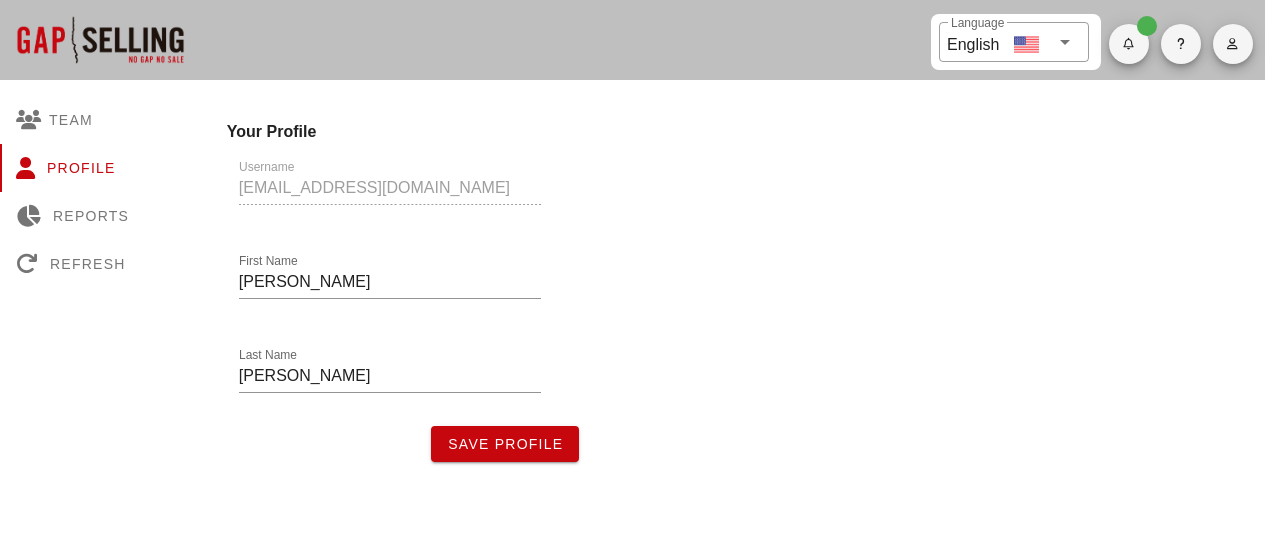 scroll, scrollTop: 0, scrollLeft: 0, axis: both 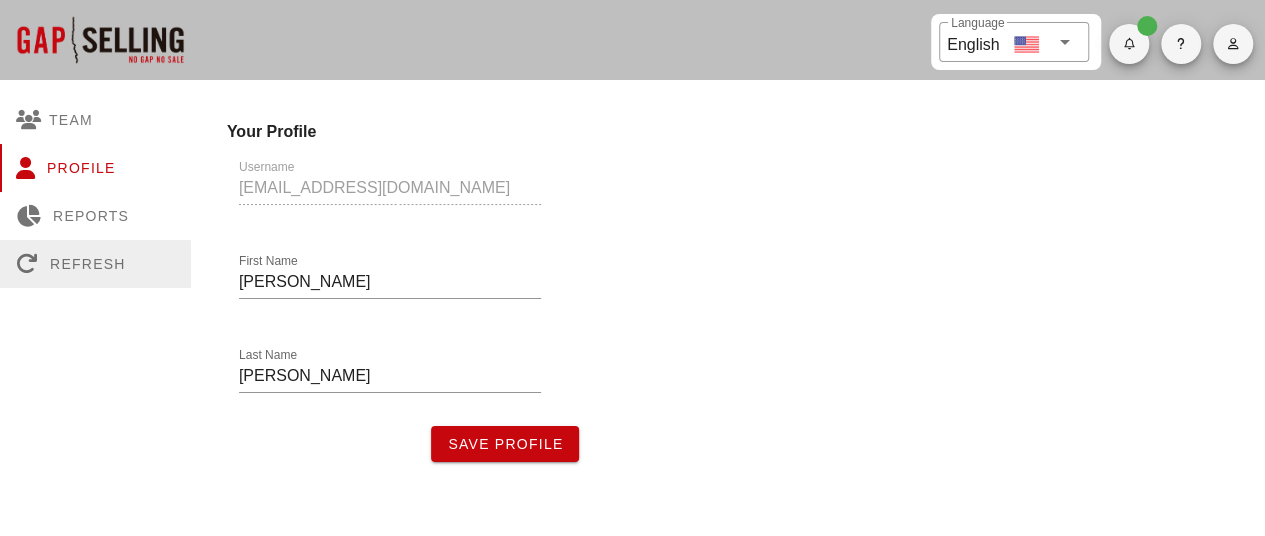 click on "Refresh" at bounding box center [95, 264] 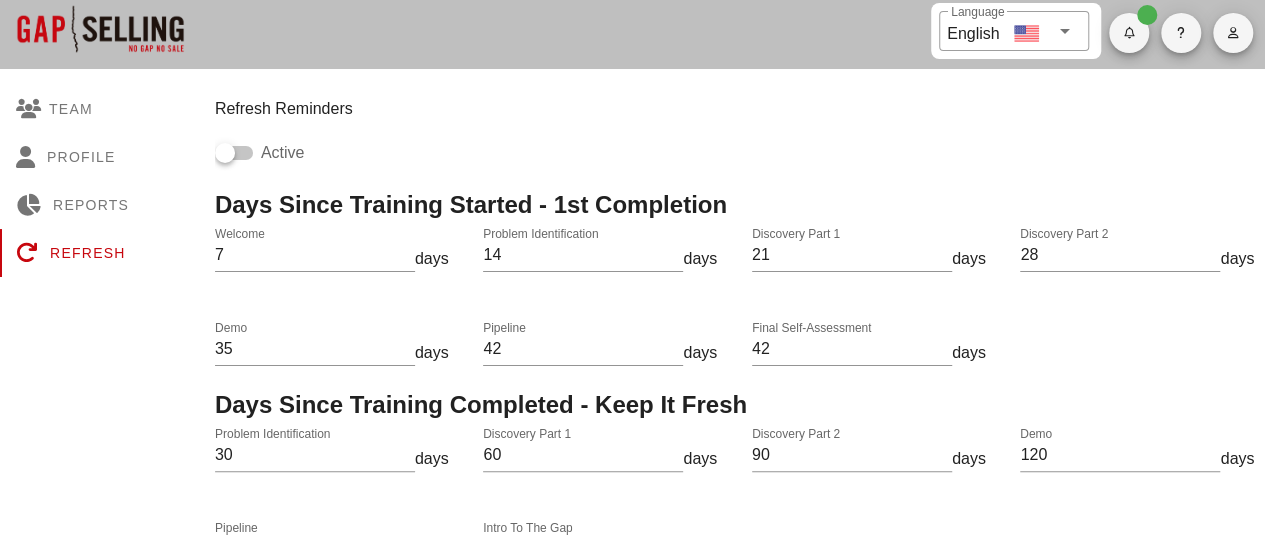 scroll, scrollTop: 0, scrollLeft: 0, axis: both 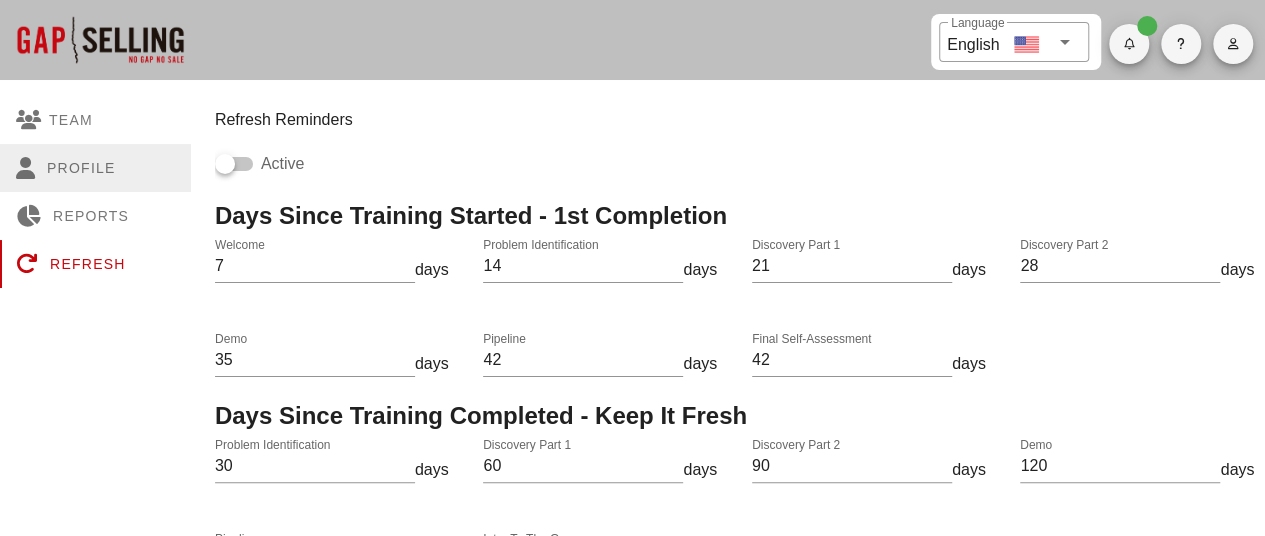click on "Profile" at bounding box center (95, 168) 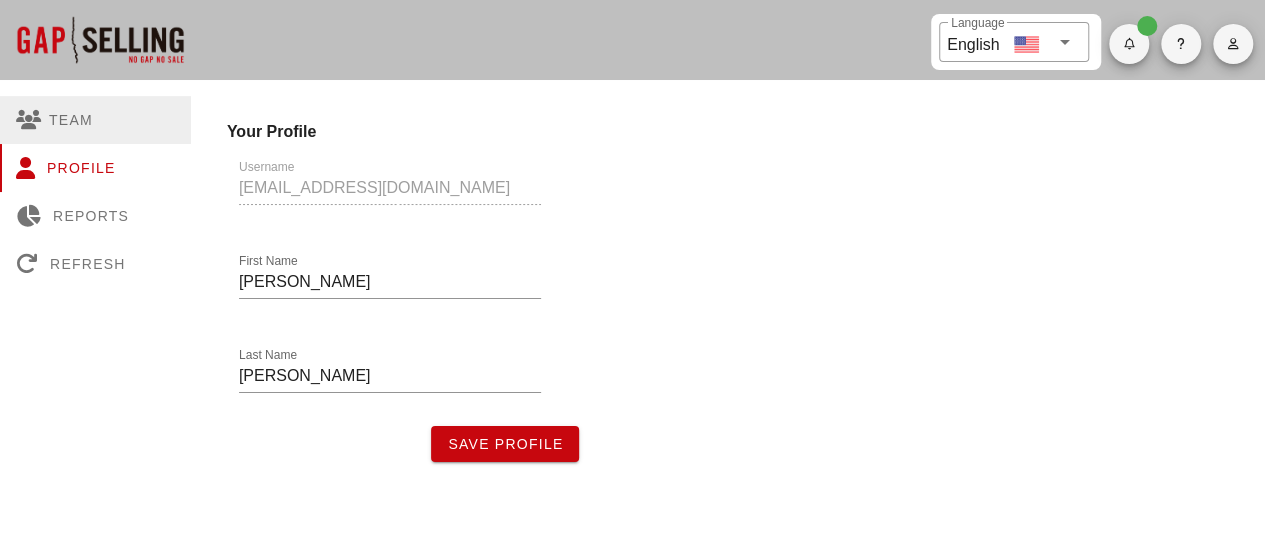 click on "Team" at bounding box center [95, 120] 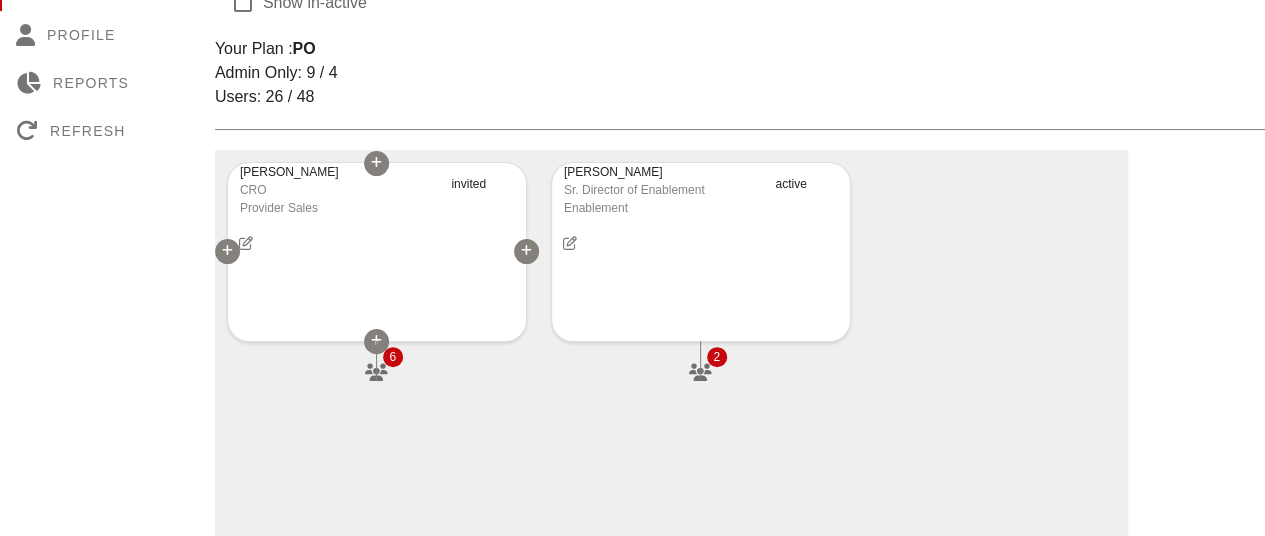 scroll, scrollTop: 134, scrollLeft: 0, axis: vertical 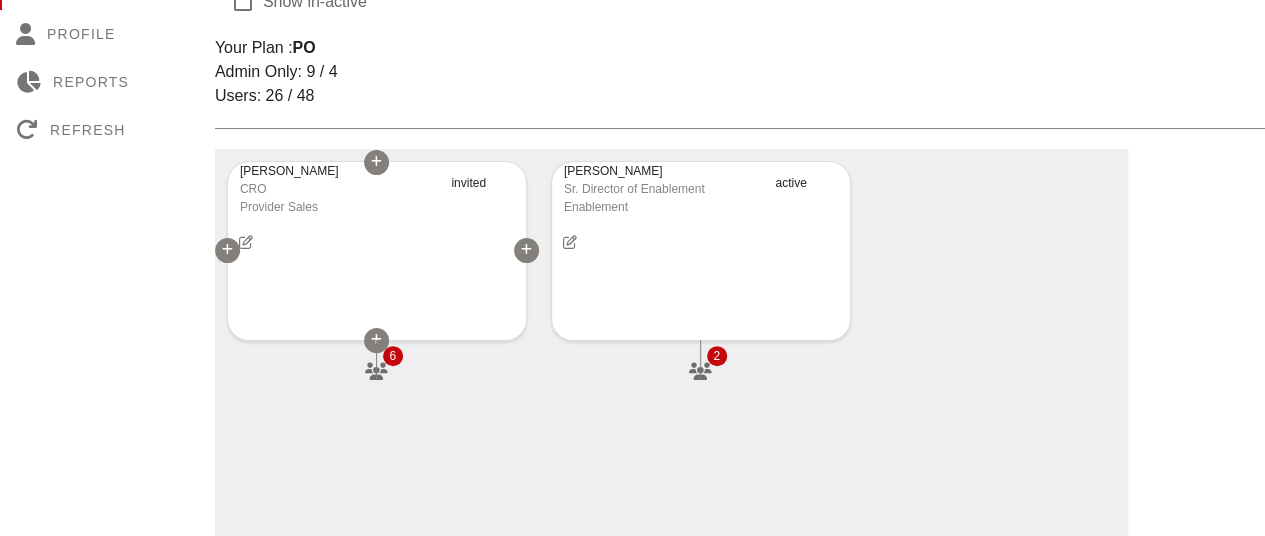 click on "Mark Cope CRO Provider Sales   invited  6" at bounding box center [377, 251] 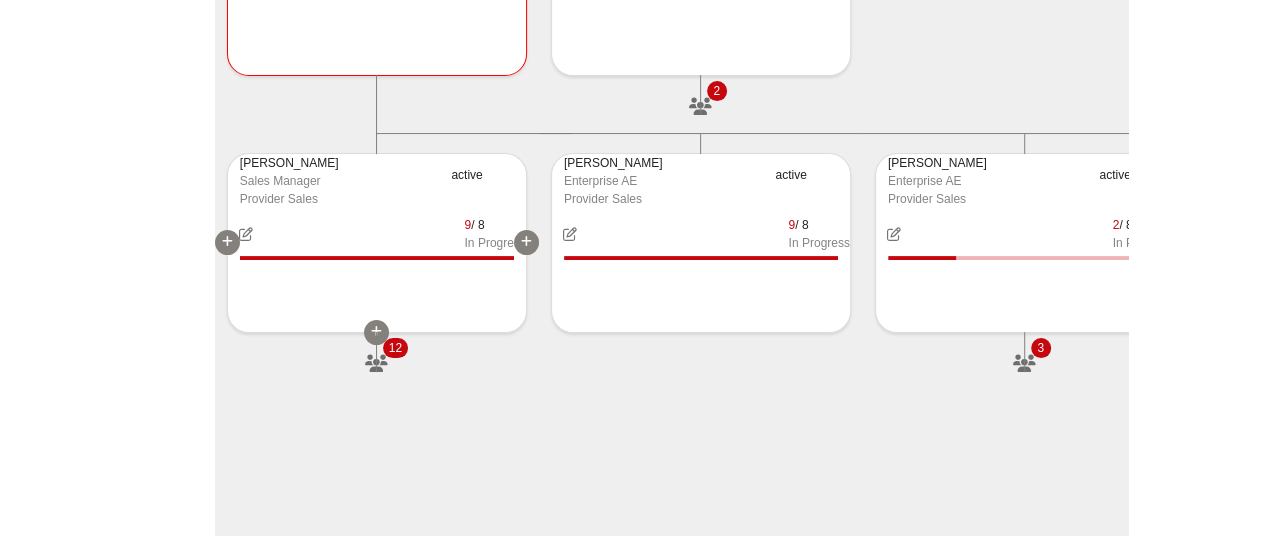 scroll, scrollTop: 400, scrollLeft: 0, axis: vertical 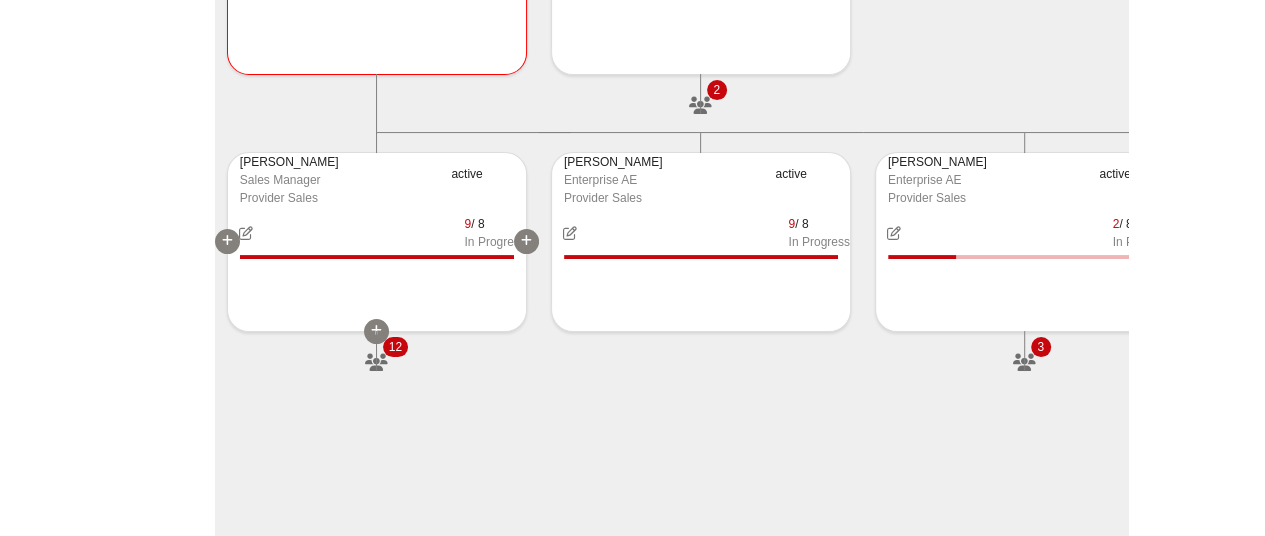 click on "9  / 8   In Progress" at bounding box center (377, 233) 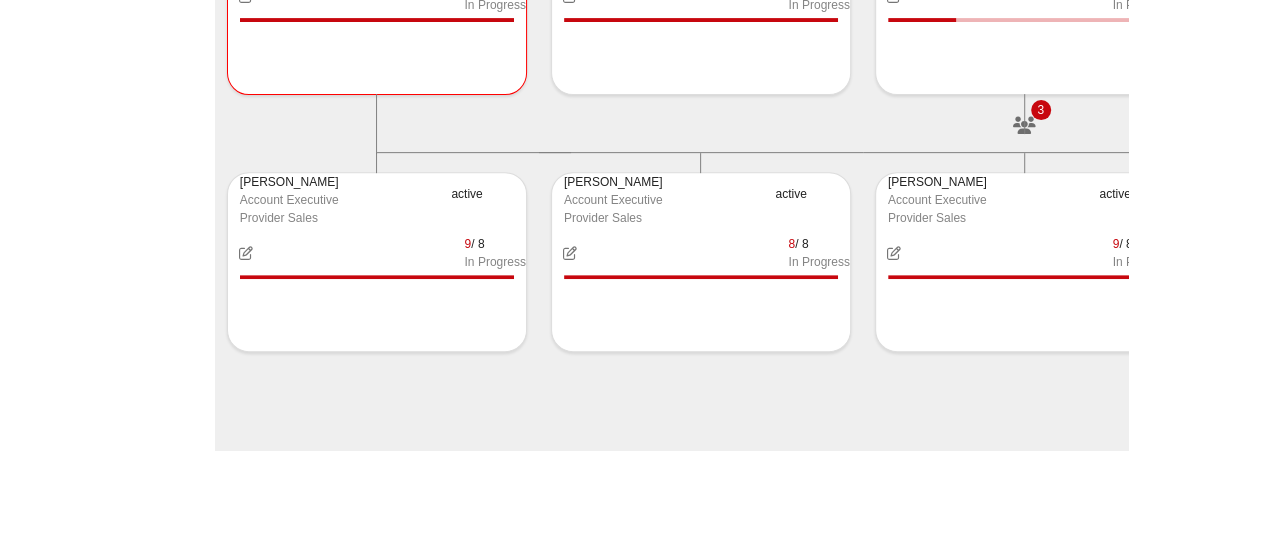 scroll, scrollTop: 662, scrollLeft: 0, axis: vertical 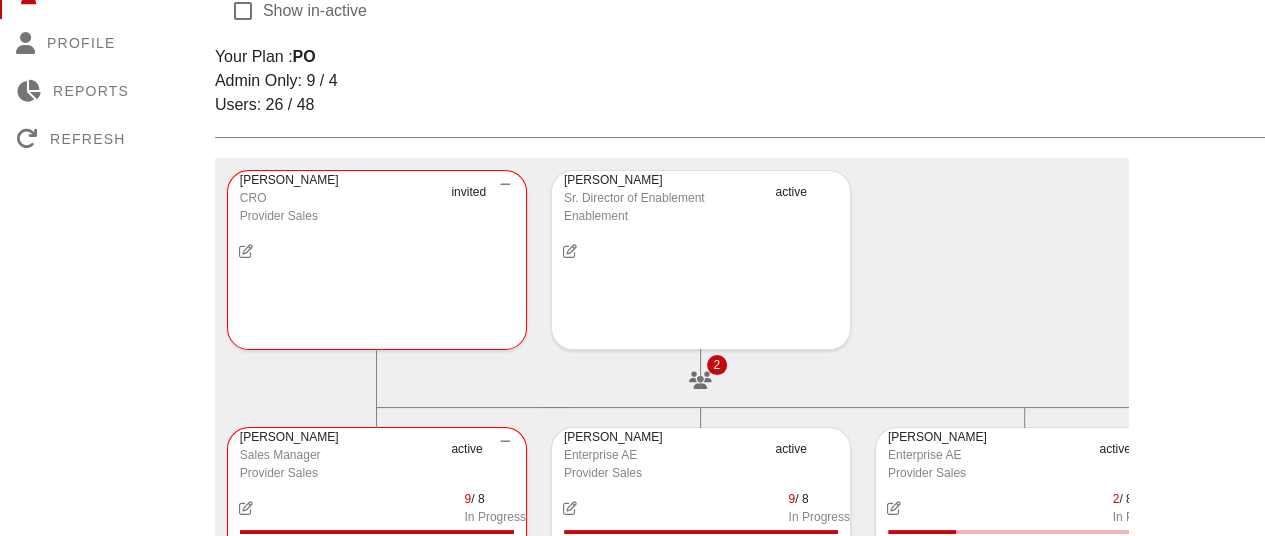drag, startPoint x: 506, startPoint y: 348, endPoint x: 208, endPoint y: 333, distance: 298.3773 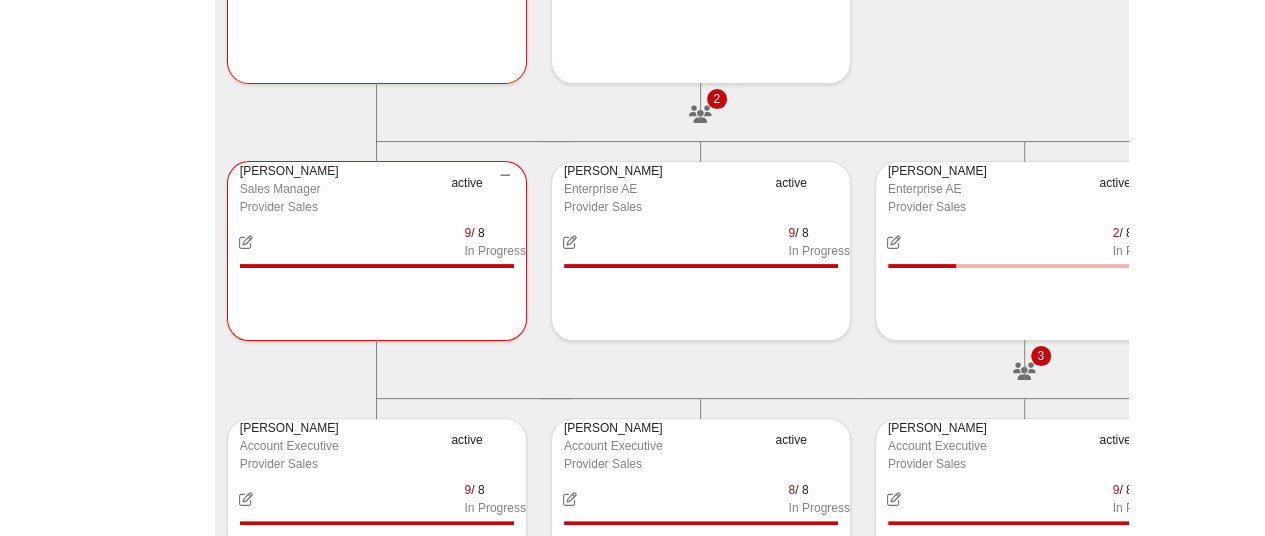 scroll, scrollTop: 404, scrollLeft: 0, axis: vertical 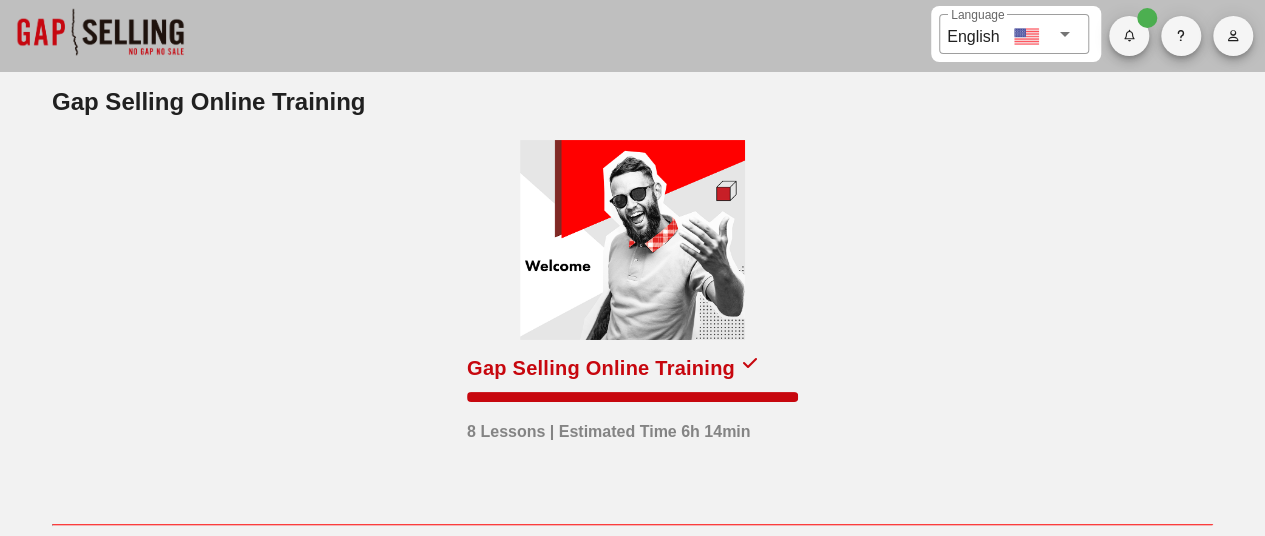 drag, startPoint x: 540, startPoint y: 361, endPoint x: 508, endPoint y: 370, distance: 33.24154 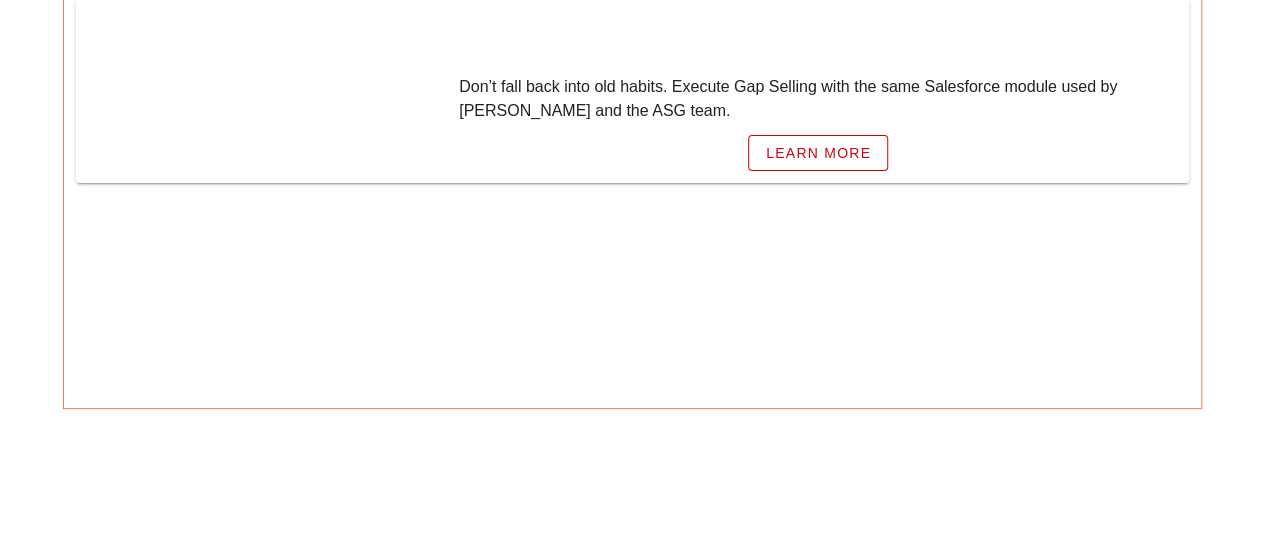 scroll, scrollTop: 0, scrollLeft: 0, axis: both 